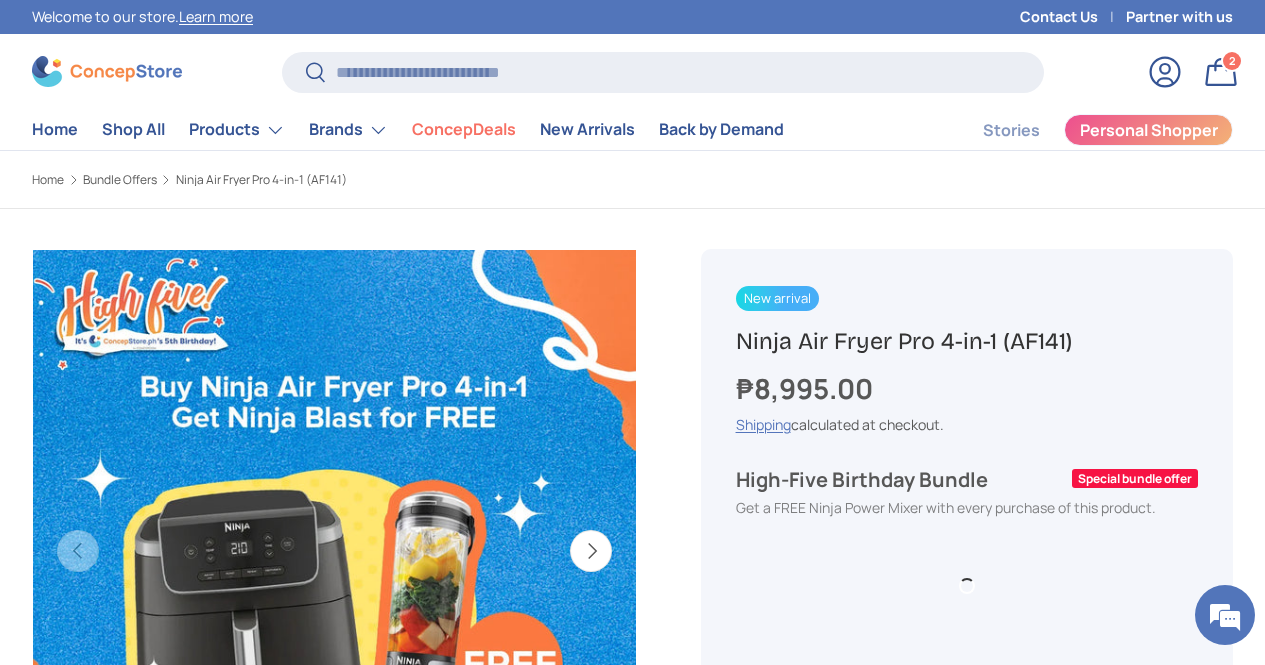 scroll, scrollTop: 0, scrollLeft: 0, axis: both 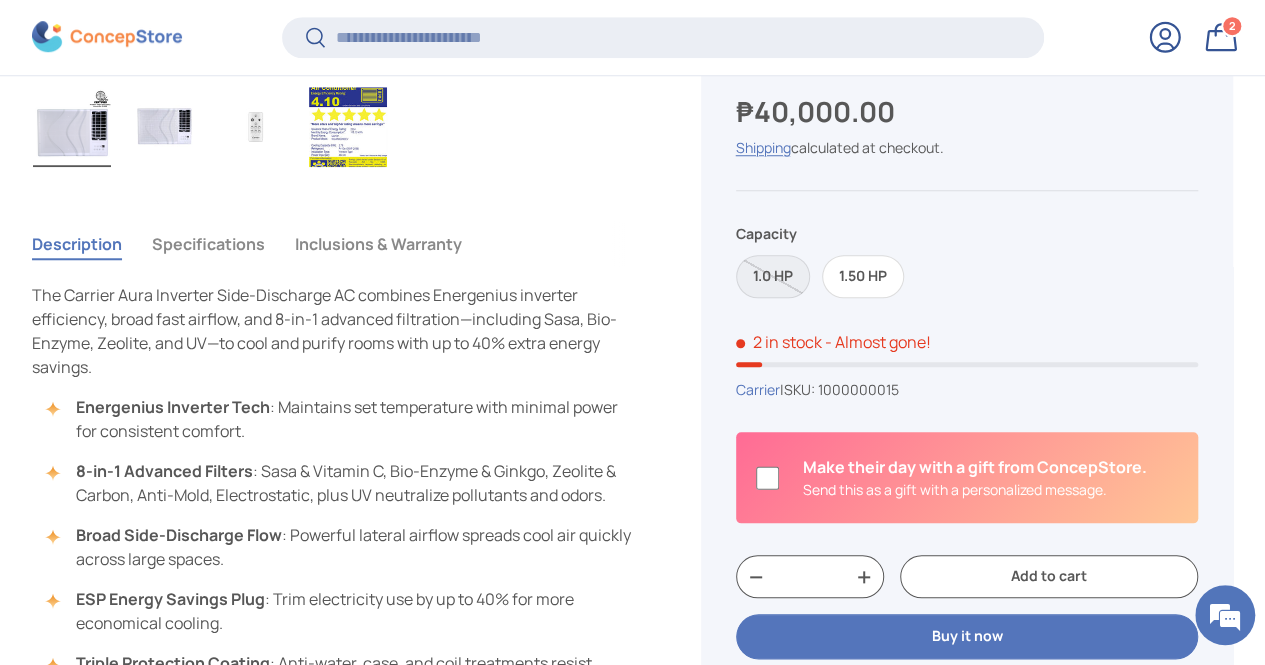 click on "Specifications" at bounding box center (208, 244) 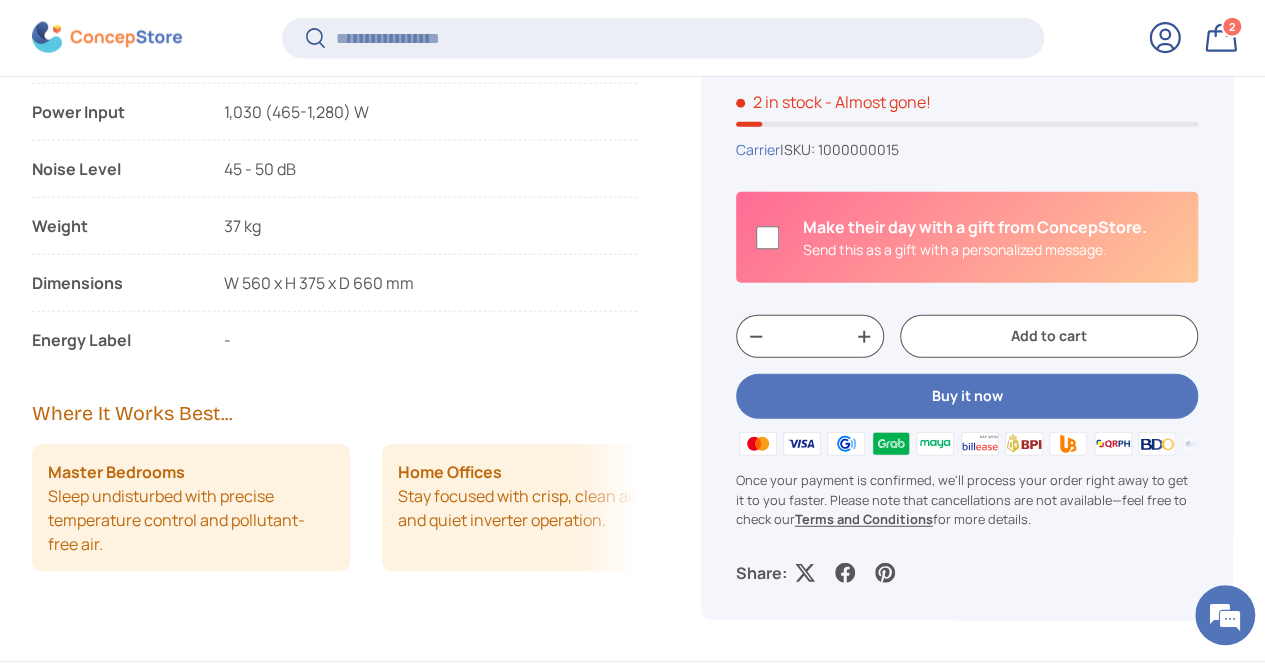 scroll, scrollTop: 2397, scrollLeft: 0, axis: vertical 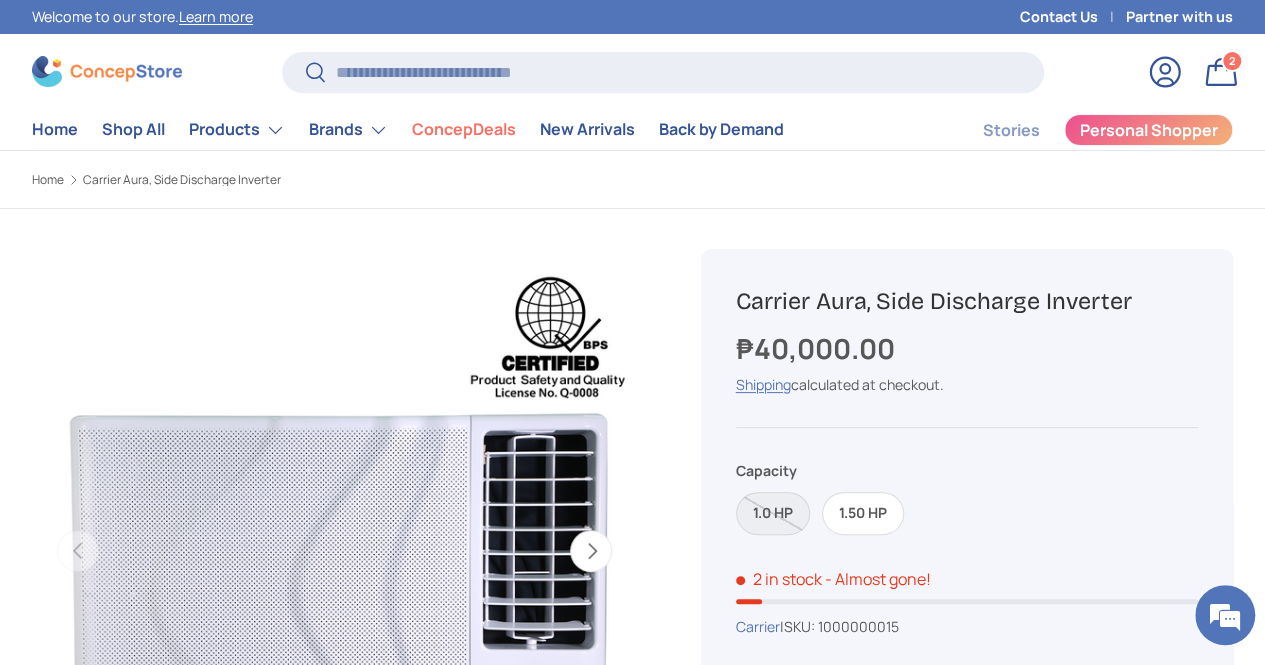 type 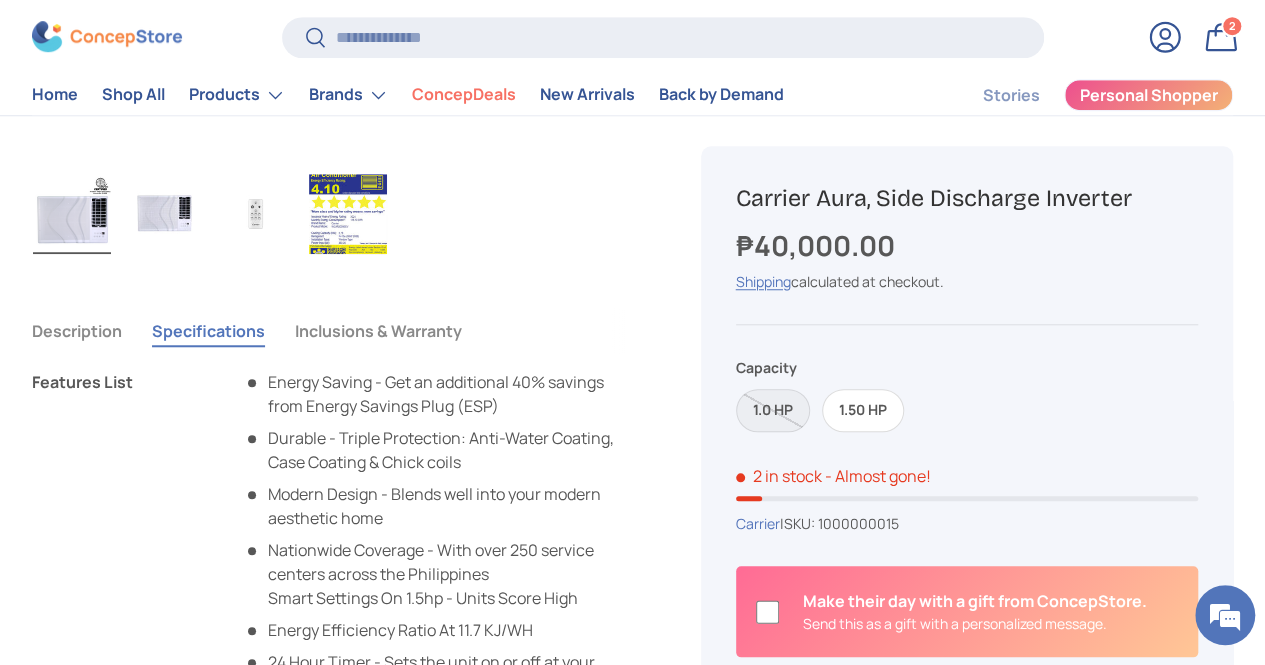 scroll, scrollTop: 650, scrollLeft: 0, axis: vertical 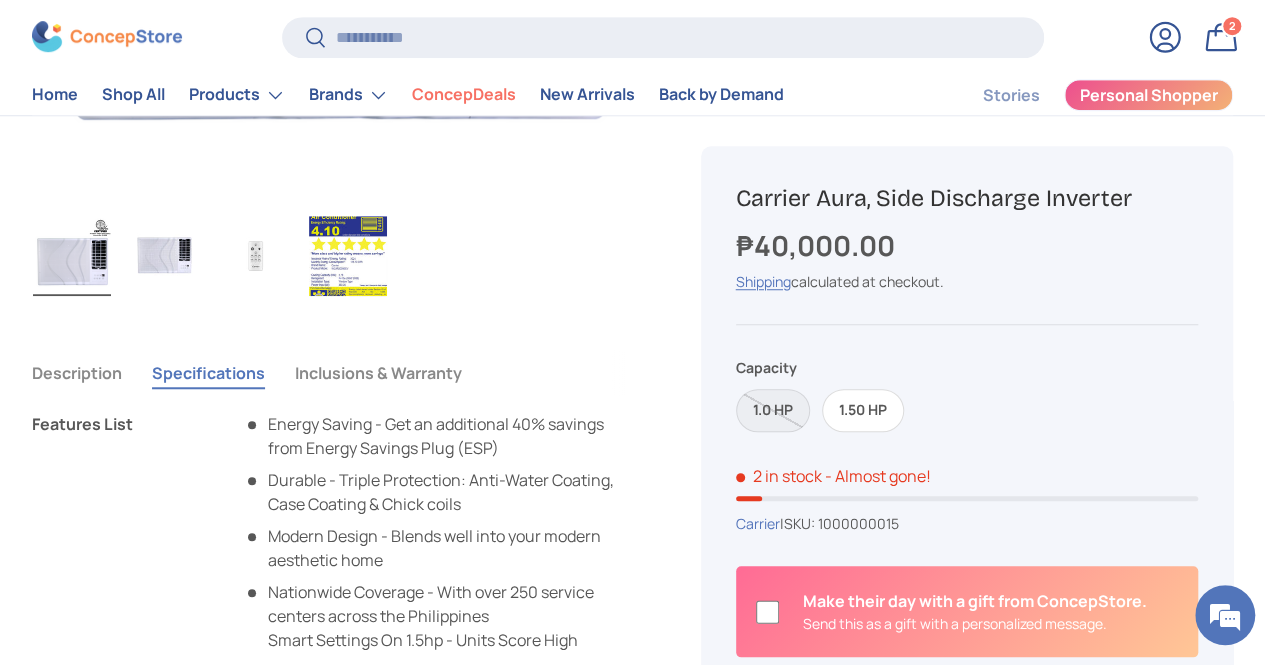 click on "Description" at bounding box center (77, 373) 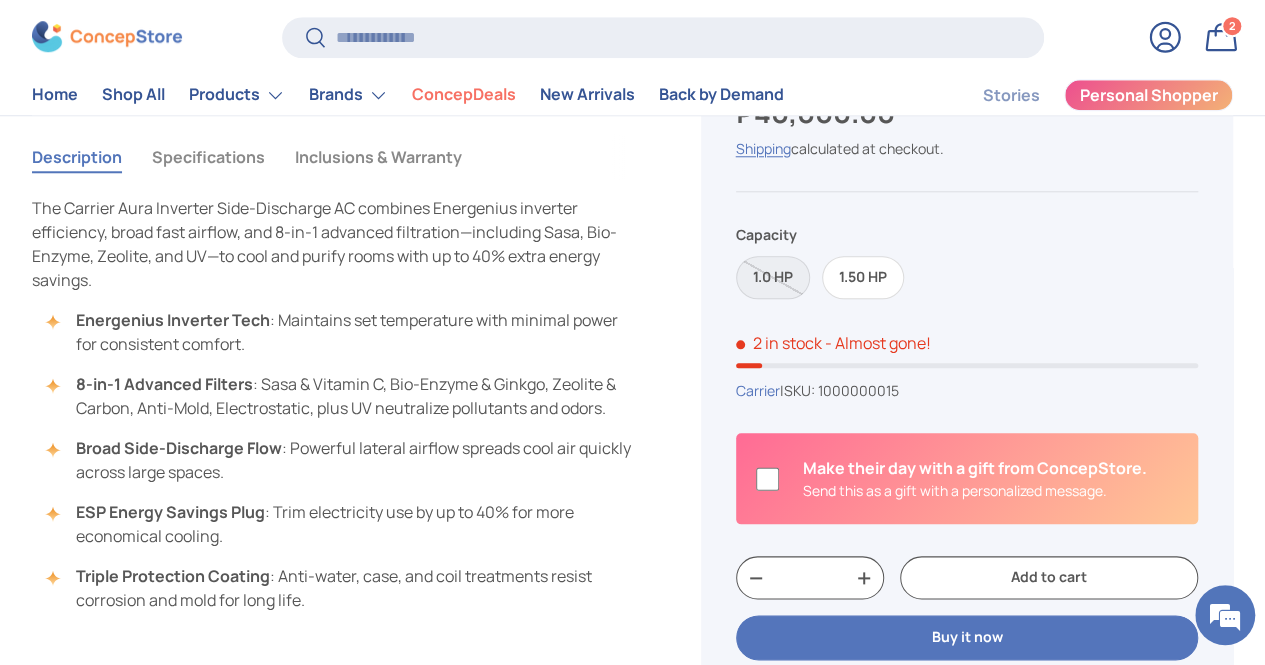 scroll, scrollTop: 778, scrollLeft: 0, axis: vertical 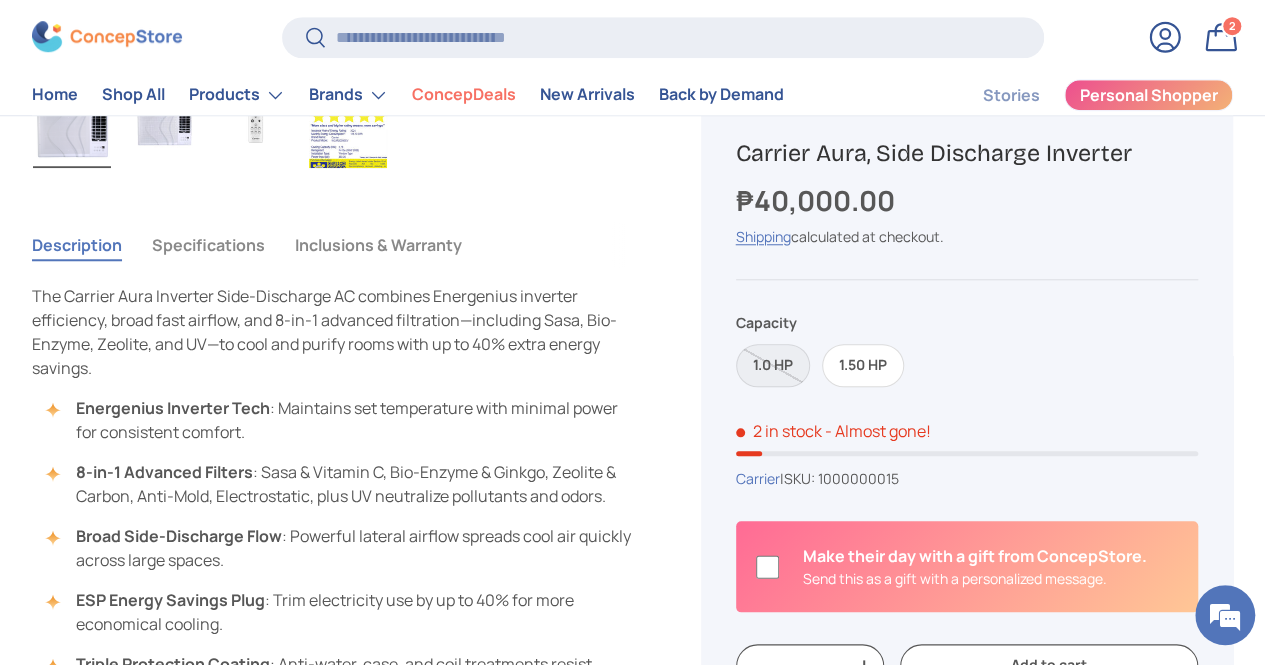 click on "Specifications" at bounding box center (208, 245) 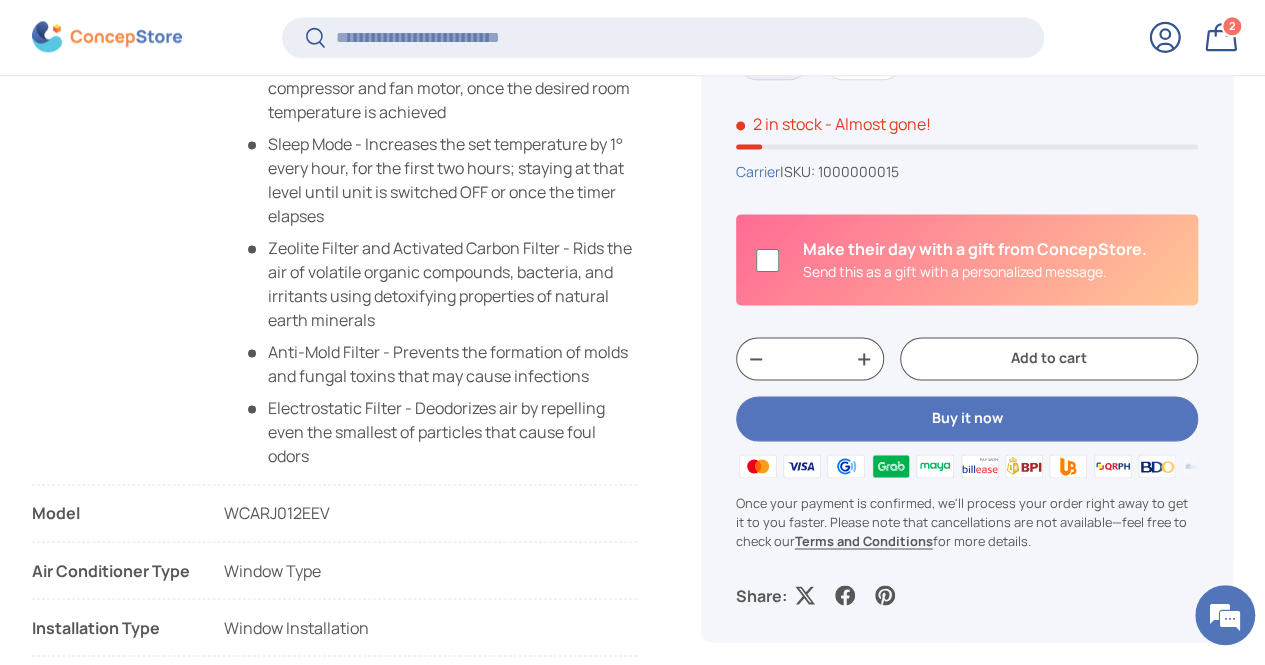 scroll, scrollTop: 1364, scrollLeft: 0, axis: vertical 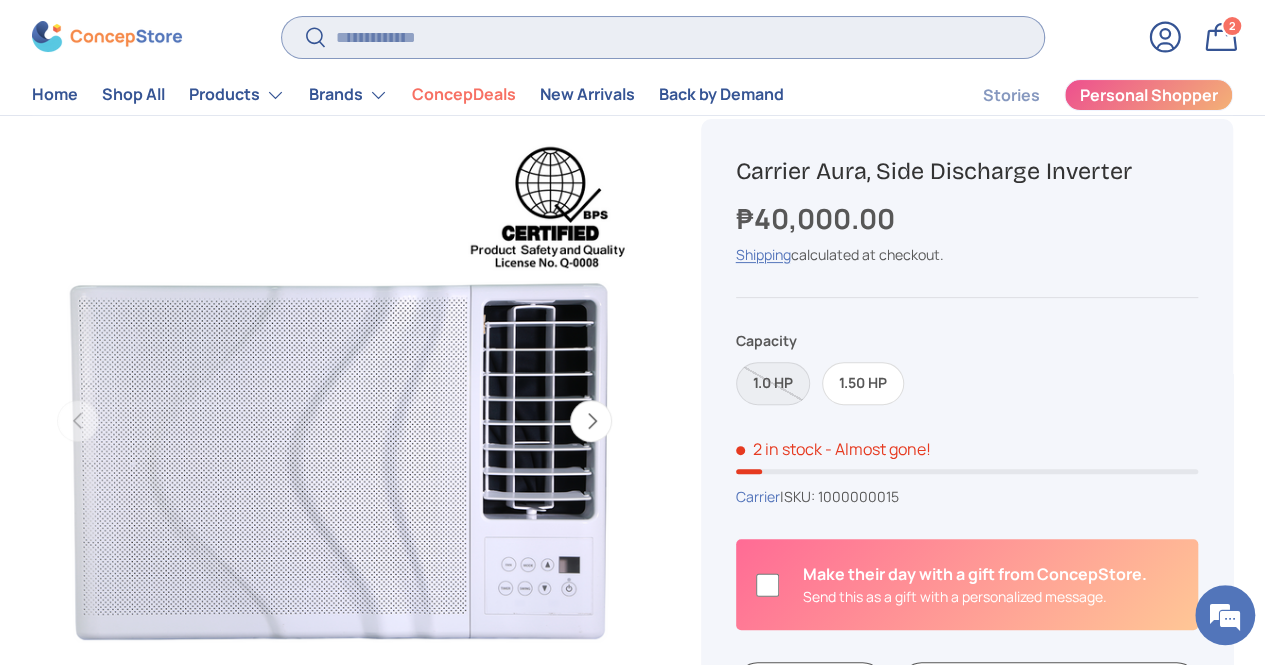 click on "Search" at bounding box center [663, 37] 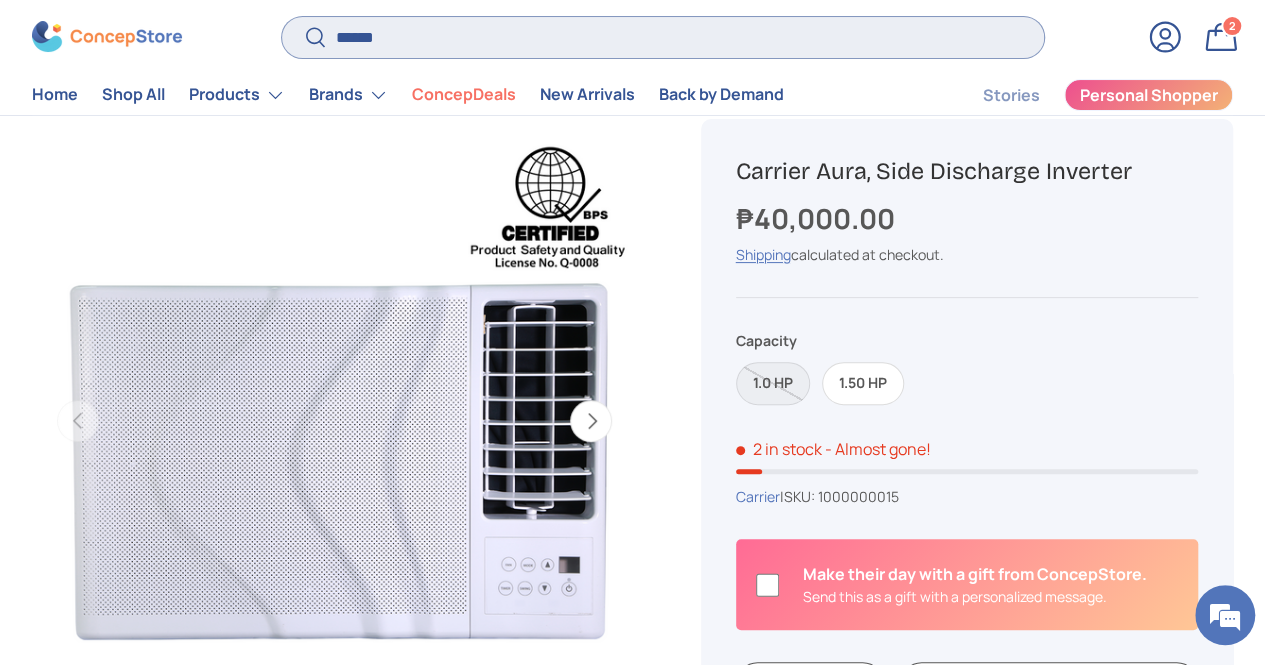 type on "******" 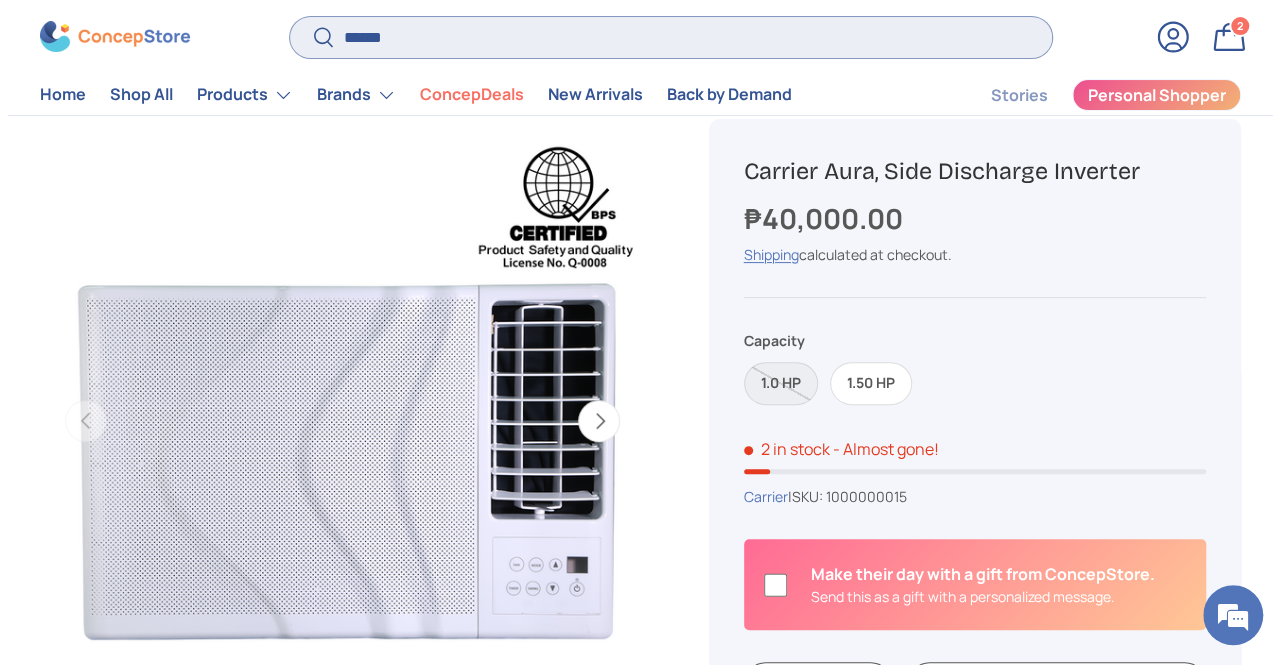 scroll, scrollTop: 4700, scrollLeft: 7690, axis: both 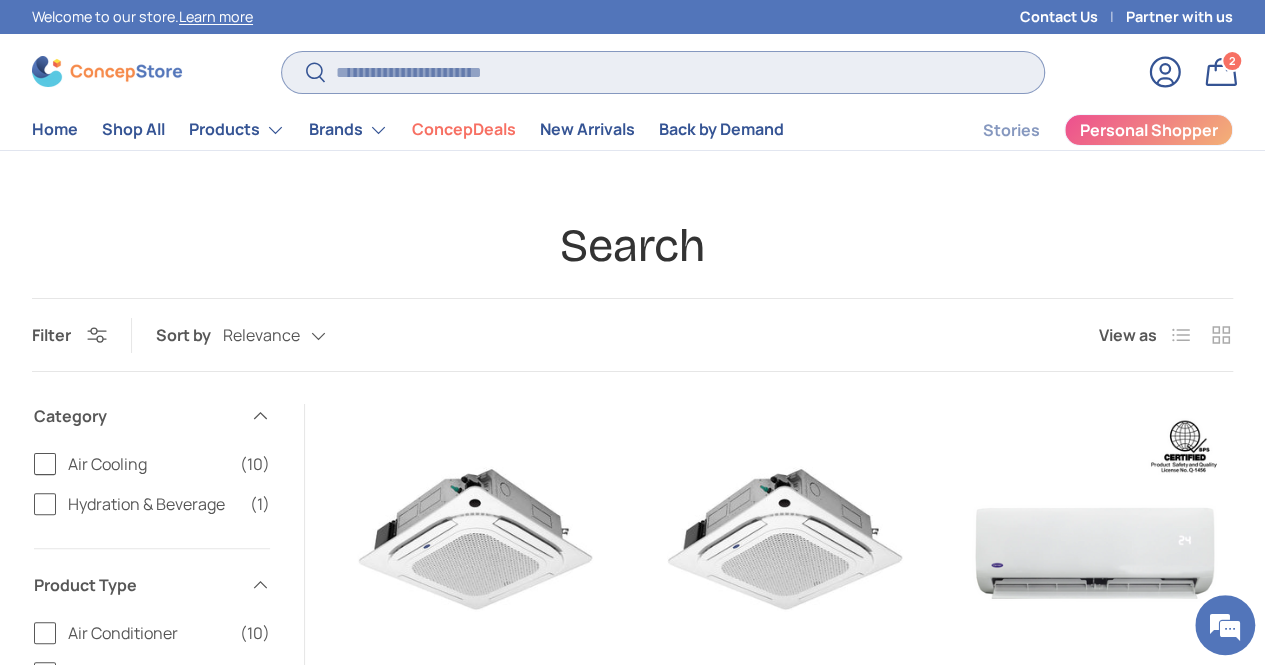 click on "Search" at bounding box center (663, 72) 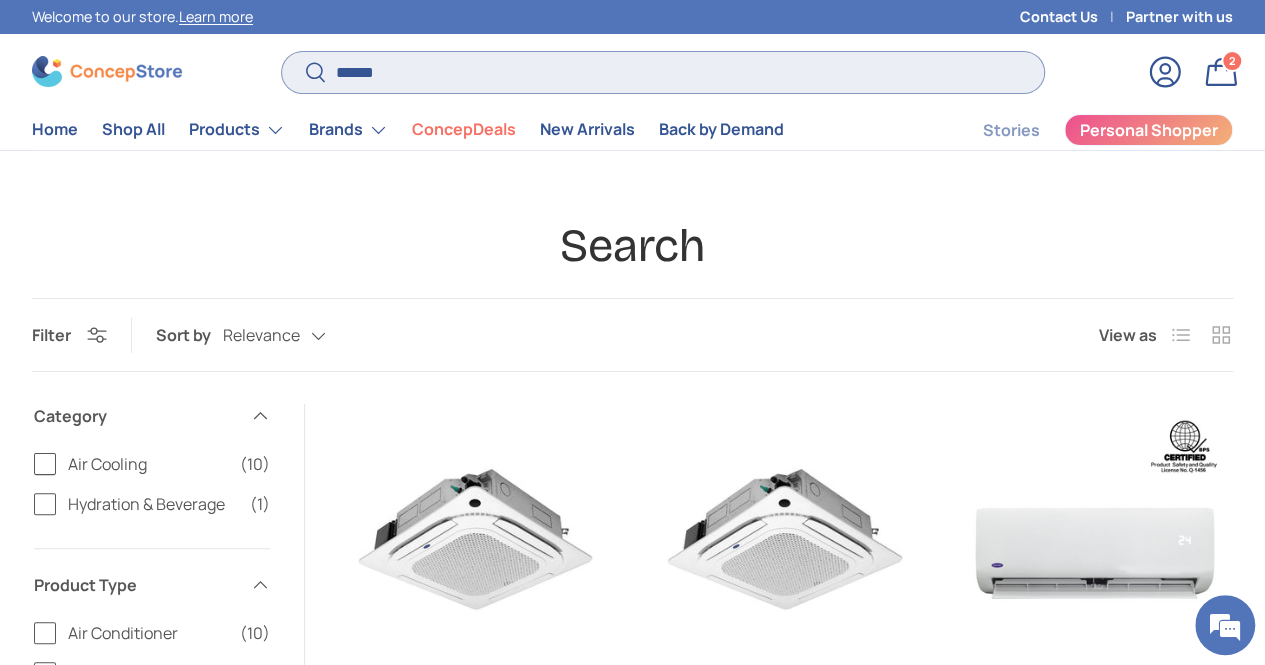 type on "******" 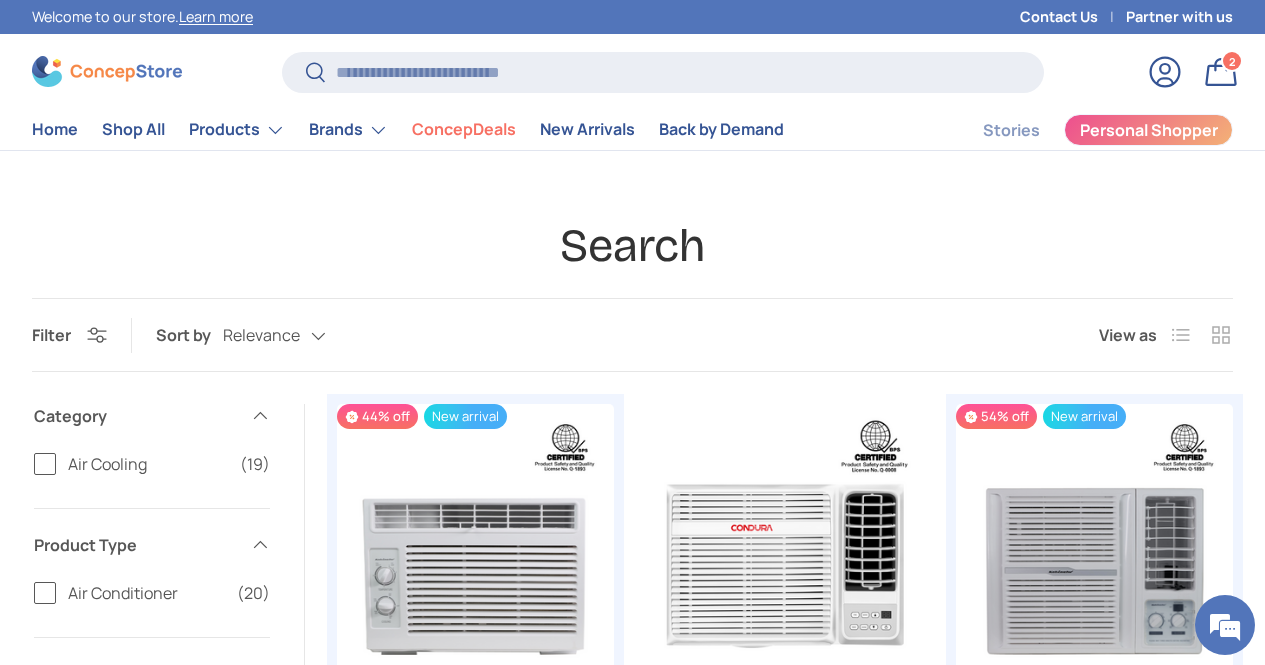 scroll, scrollTop: 0, scrollLeft: 0, axis: both 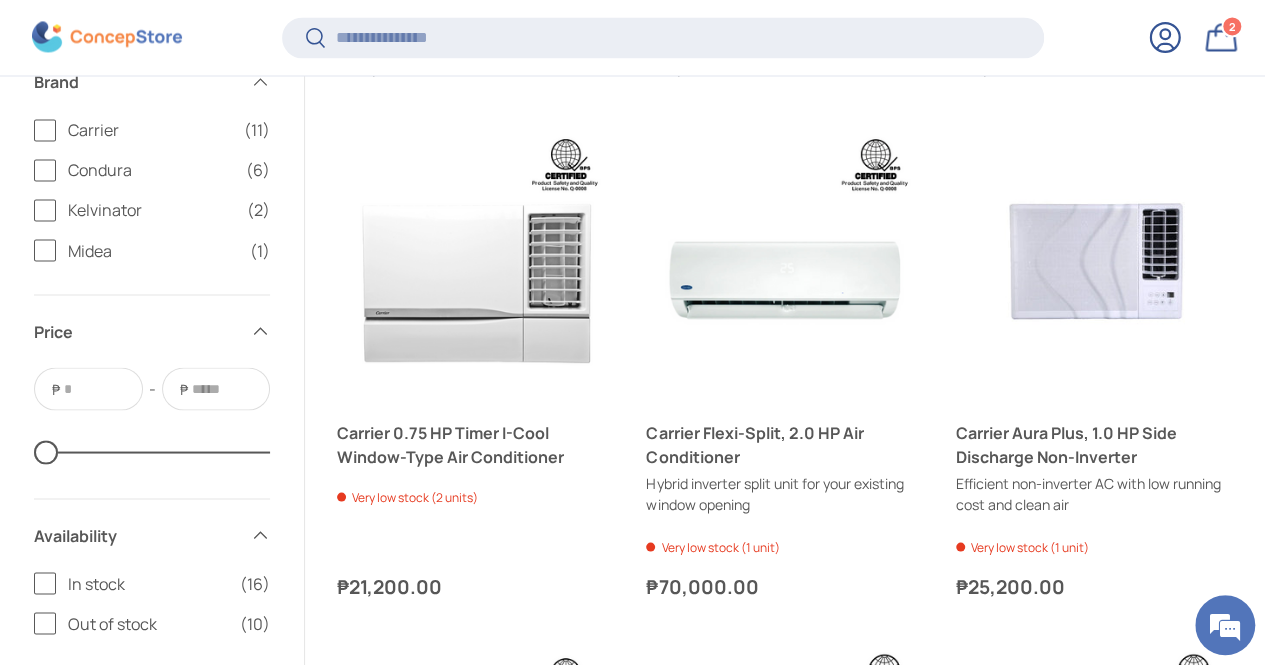 click on "Show more" at bounding box center [785, 1780] 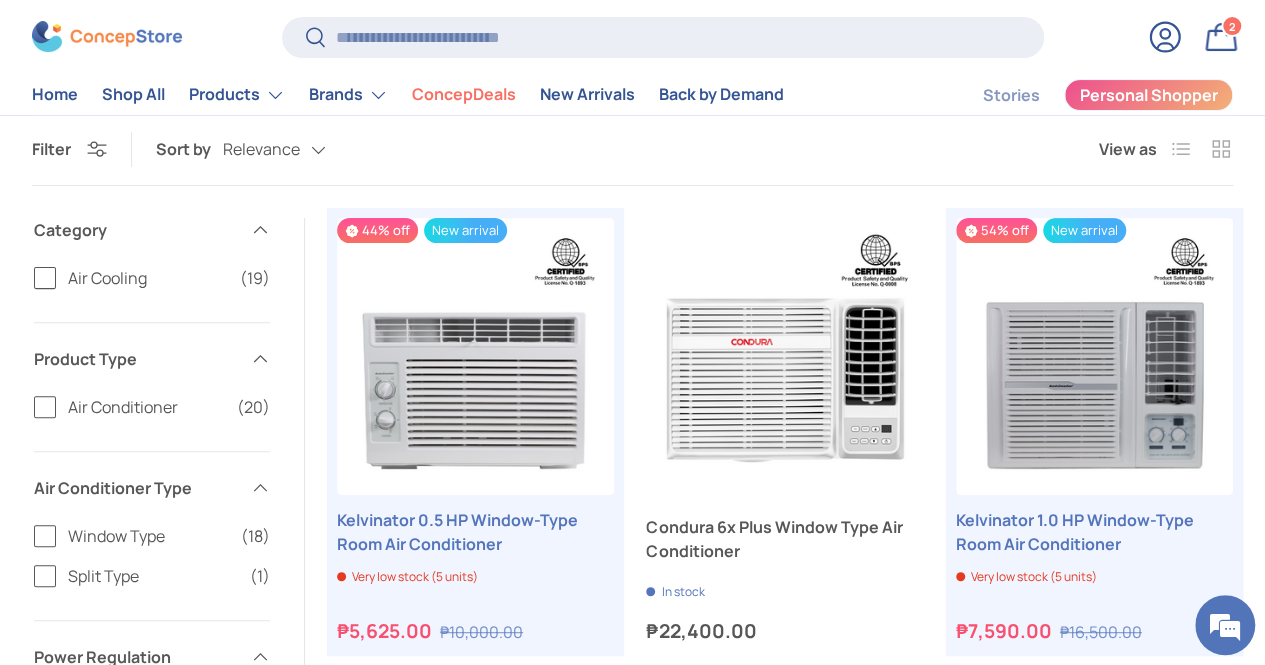 scroll, scrollTop: 182, scrollLeft: 0, axis: vertical 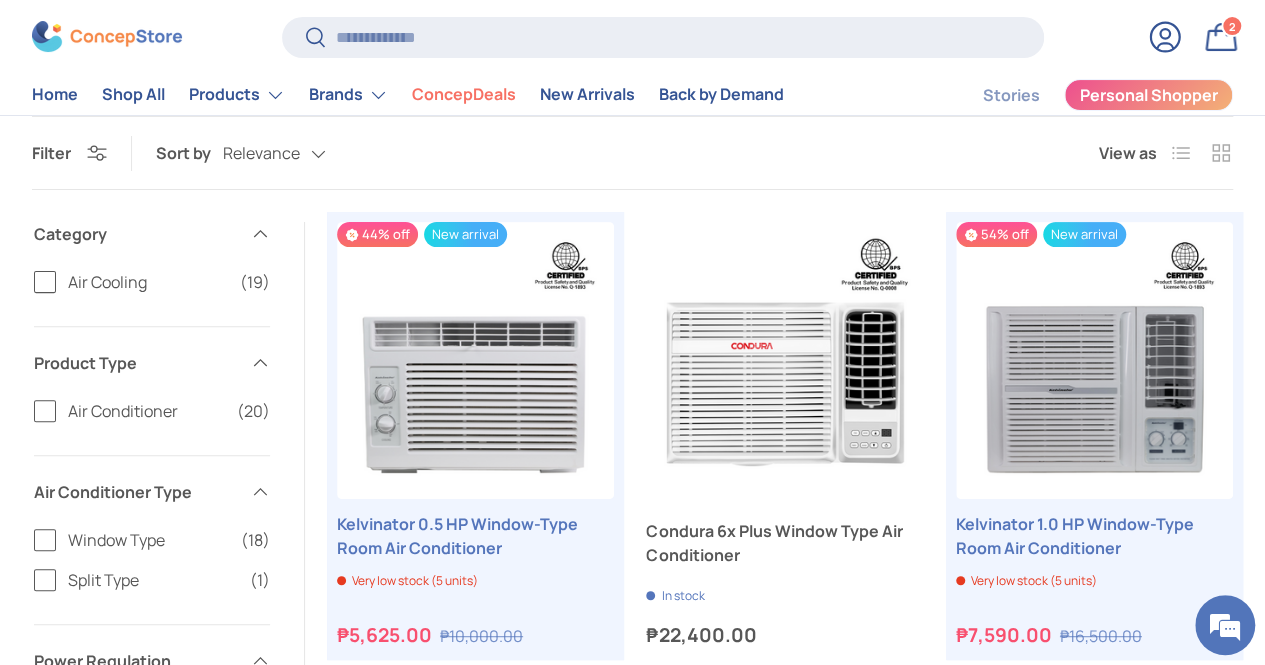 click at bounding box center [475, 828] 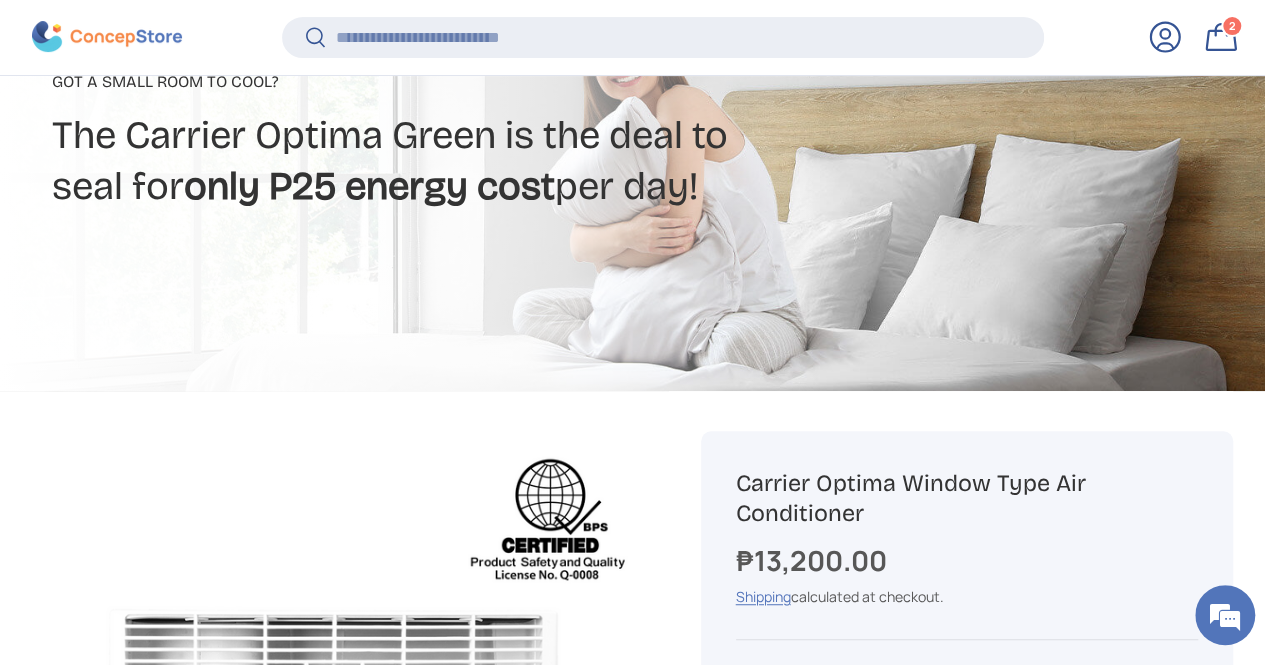 scroll, scrollTop: 592, scrollLeft: 0, axis: vertical 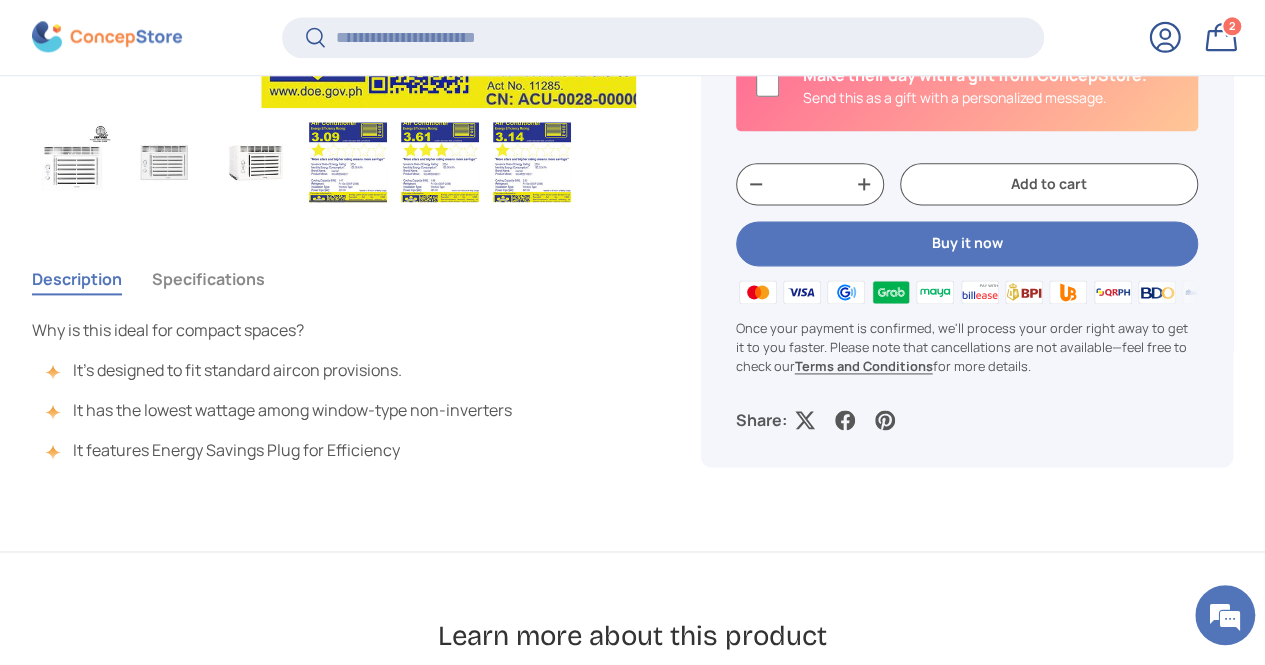click on "Specifications" at bounding box center (208, 279) 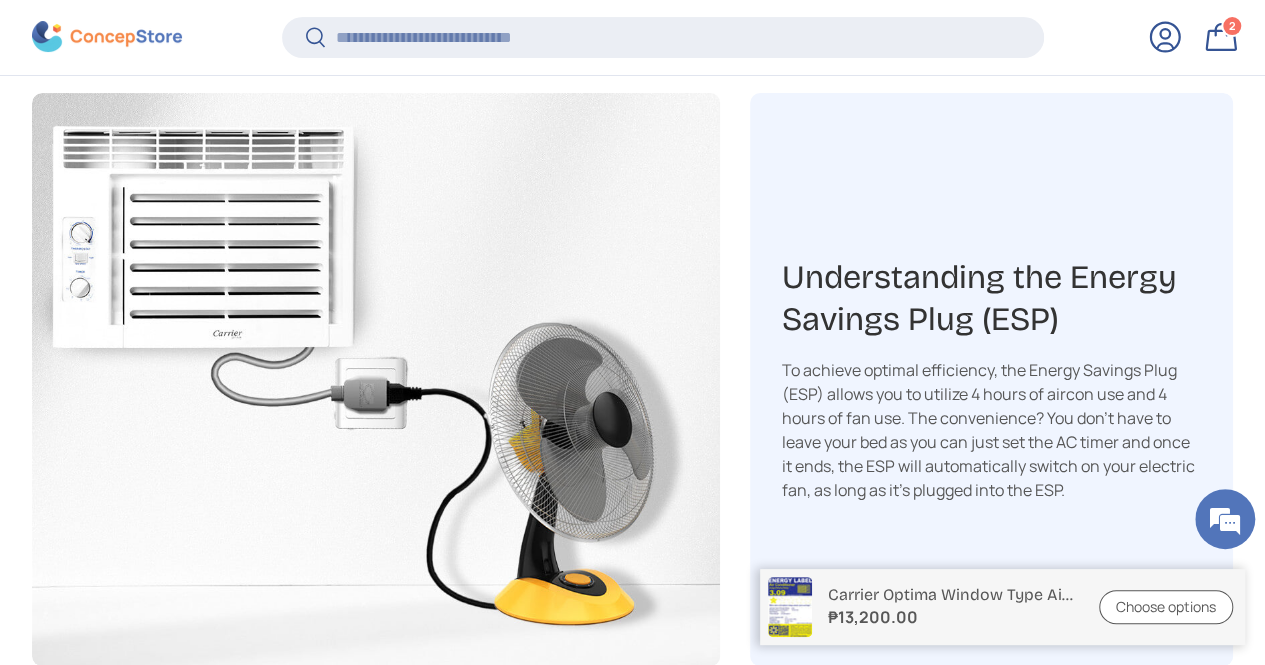 scroll, scrollTop: 4534, scrollLeft: 0, axis: vertical 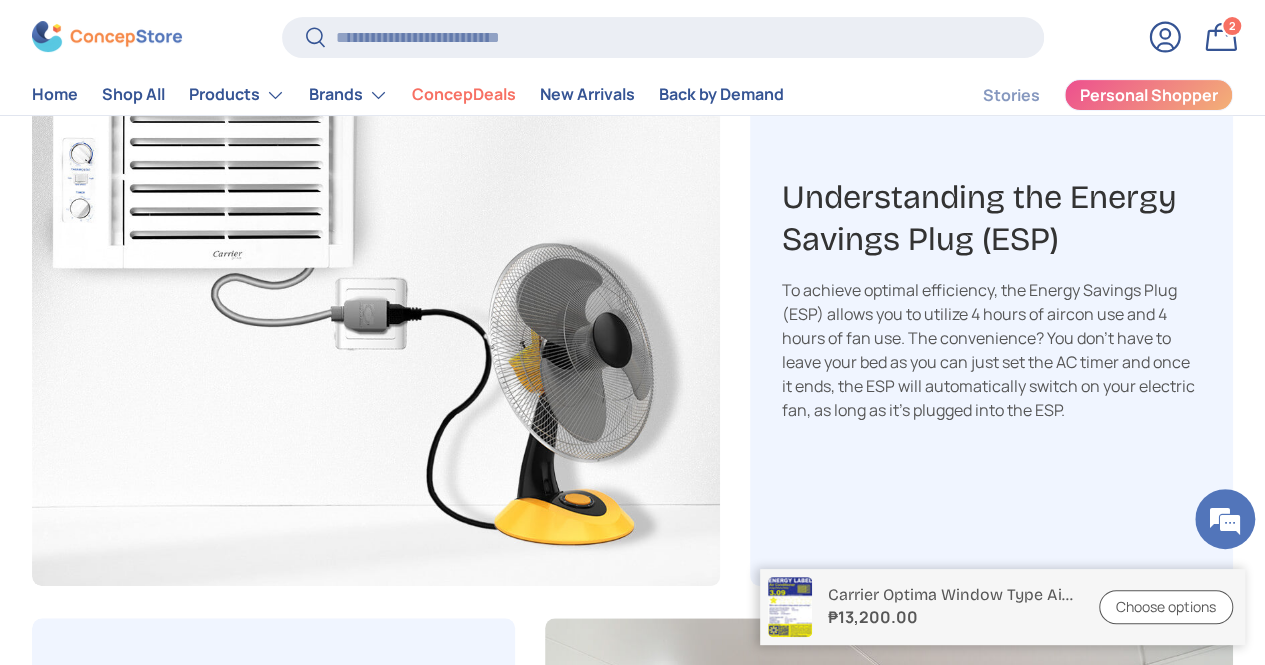 type 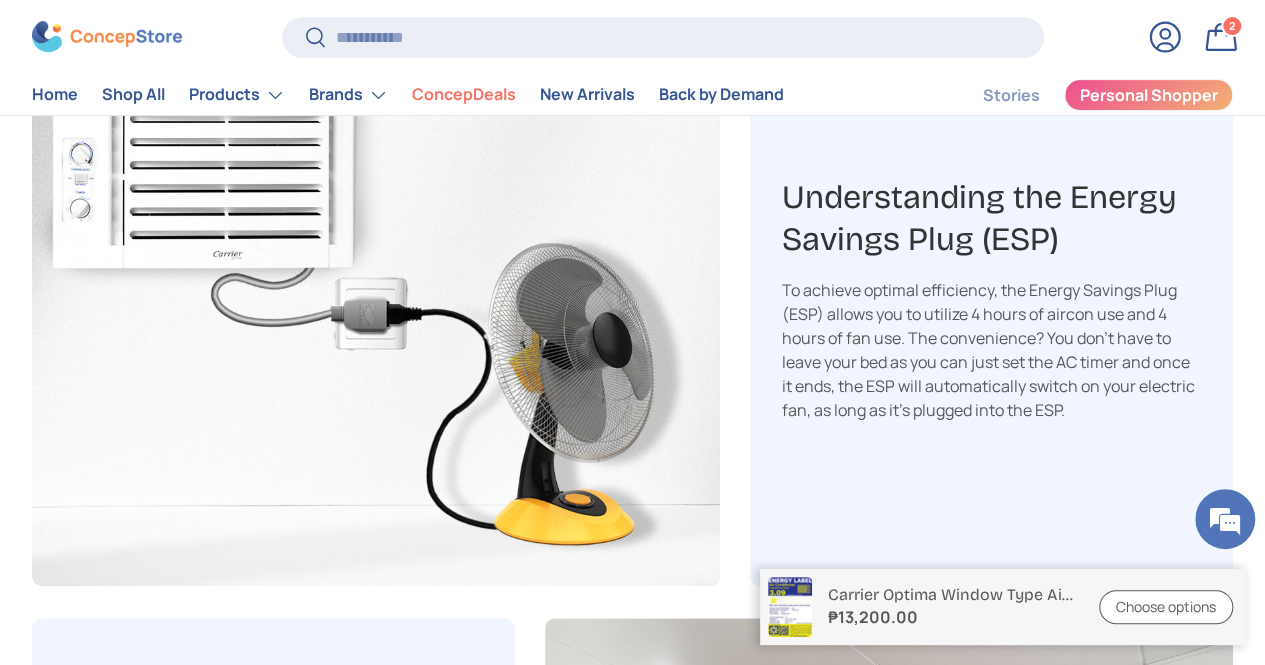 click on "Understanding the Energy Savings Plug (ESP)​
To achieve optimal efficiency, the Energy Savings Plug (ESP) allows you to utilize 4 hours of aircon use and 4 hours of fan use. The convenience? You don't have to leave your bed as you can just set the AC timer and once it ends, the ESP  will automatically switch on your electric fan, as long as it's plugged into the ESP.
Efficiently Cools Every Corner of the Room
Its 20% wider air distribution ensures thorough cooling, making it perfect for small studios. Despite its compact size, it reaches every corner for a comfortable experience.​" at bounding box center [632, 904] 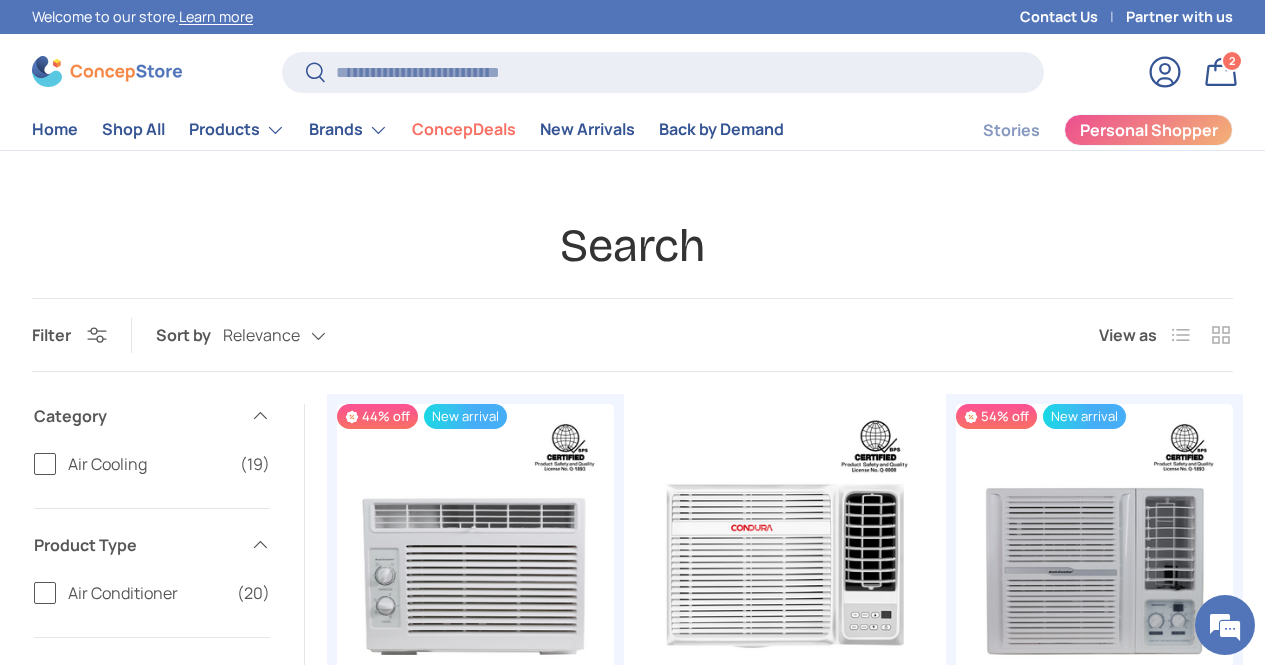 scroll, scrollTop: 182, scrollLeft: 0, axis: vertical 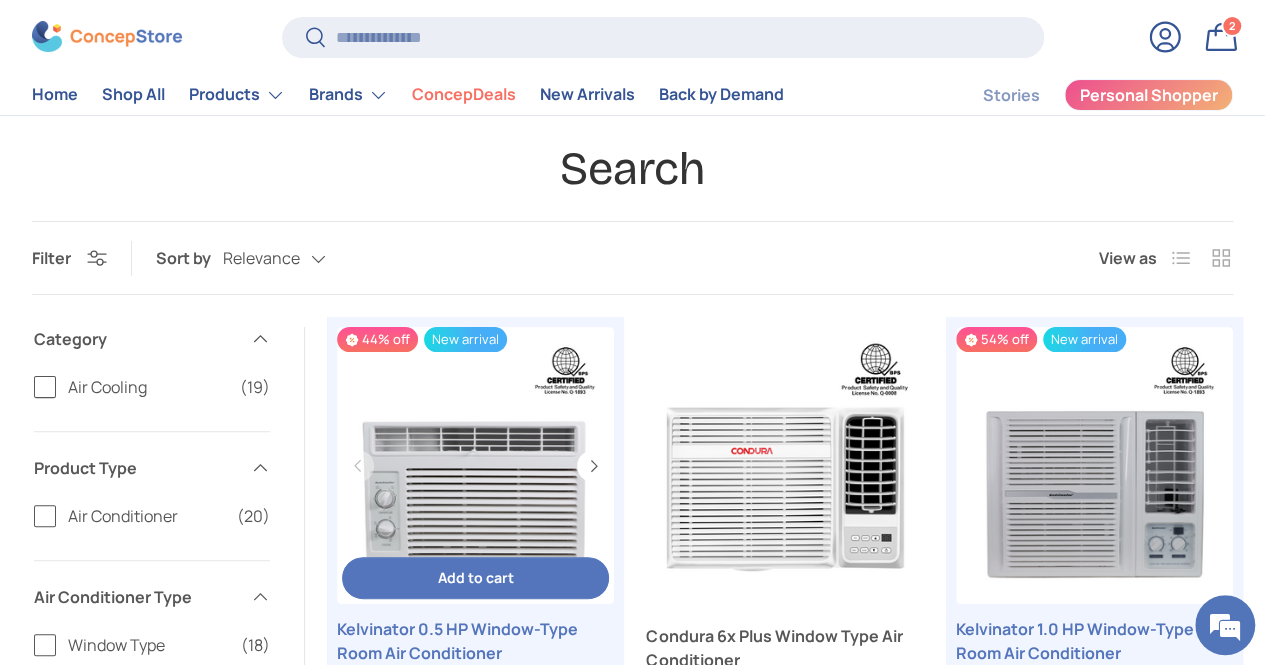 click at bounding box center [475, 465] 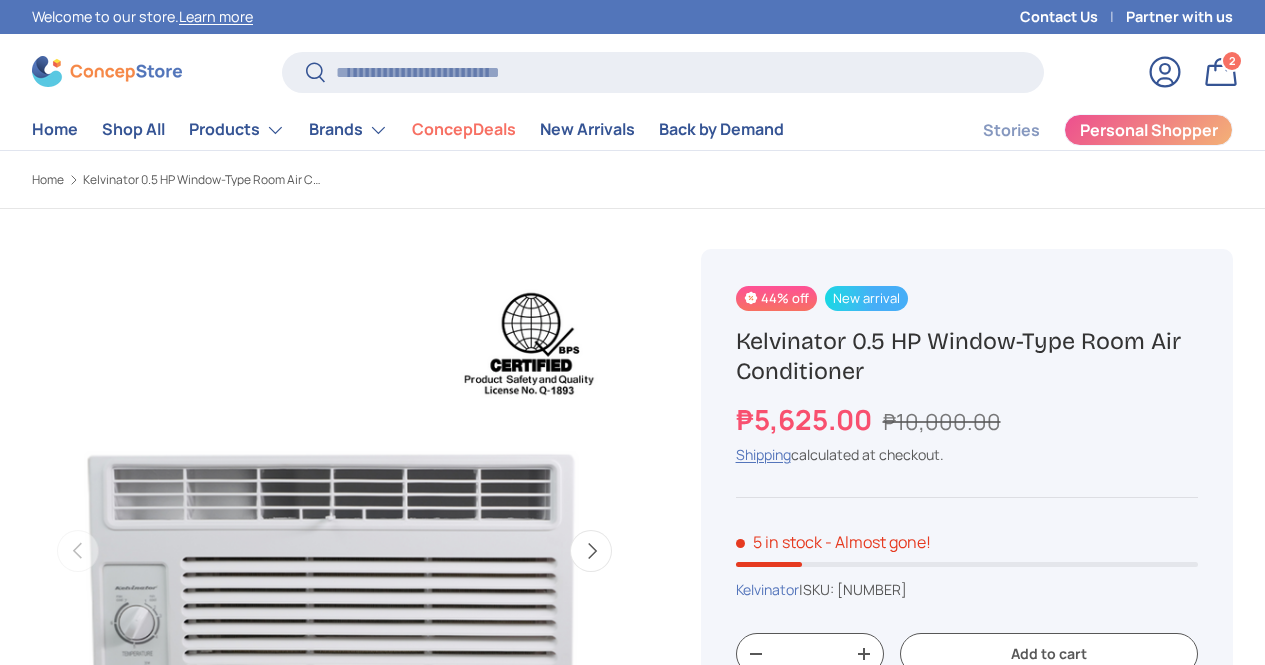 scroll, scrollTop: 304, scrollLeft: 0, axis: vertical 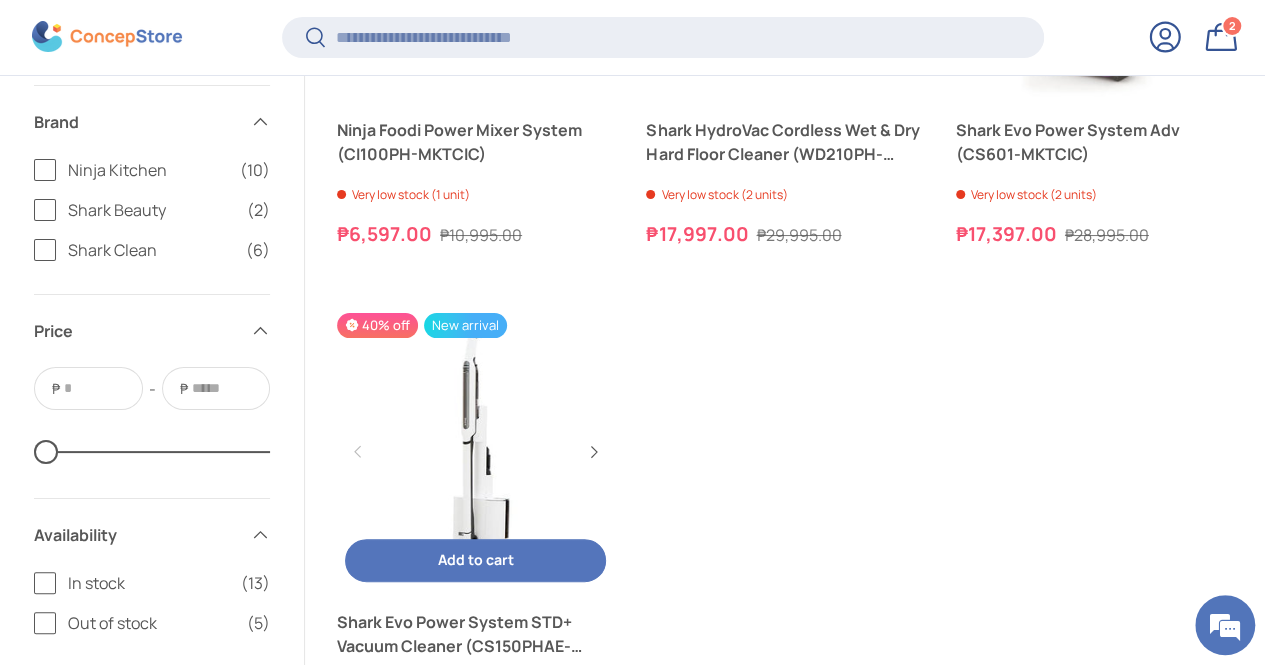 click on "Shark Evo Power System STD+ Vacuum Cleaner (CS150PHAE-MKTCIC)" at bounding box center (475, 634) 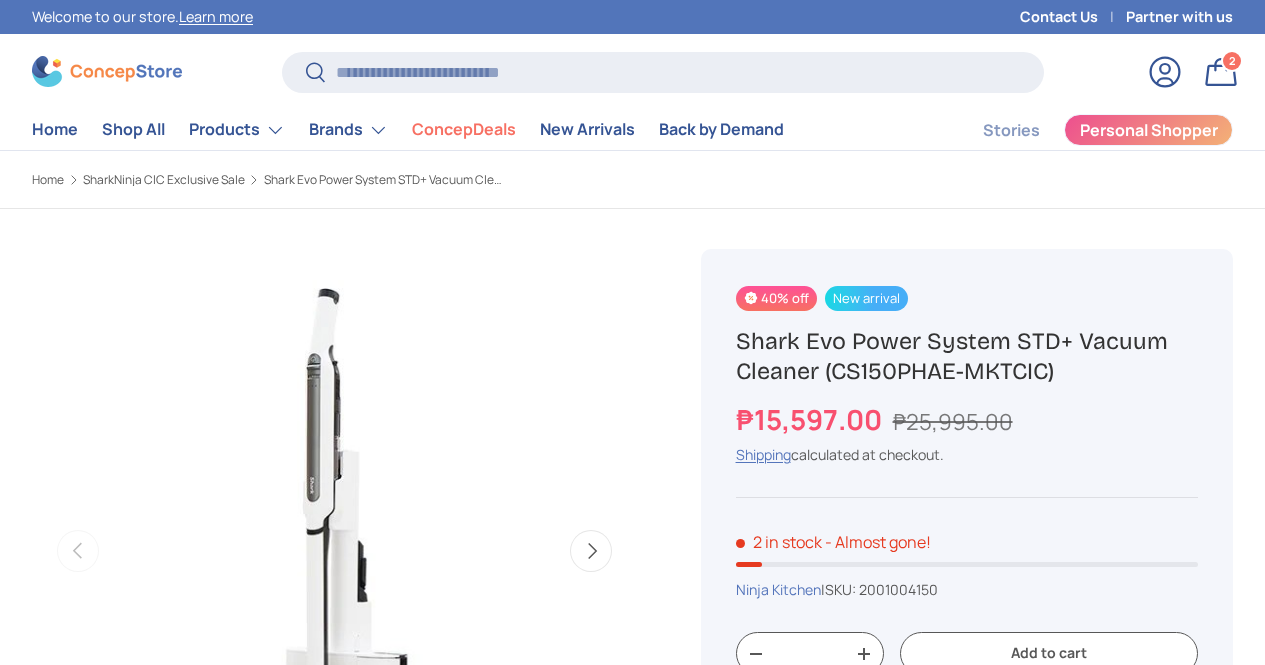 scroll, scrollTop: 0, scrollLeft: 0, axis: both 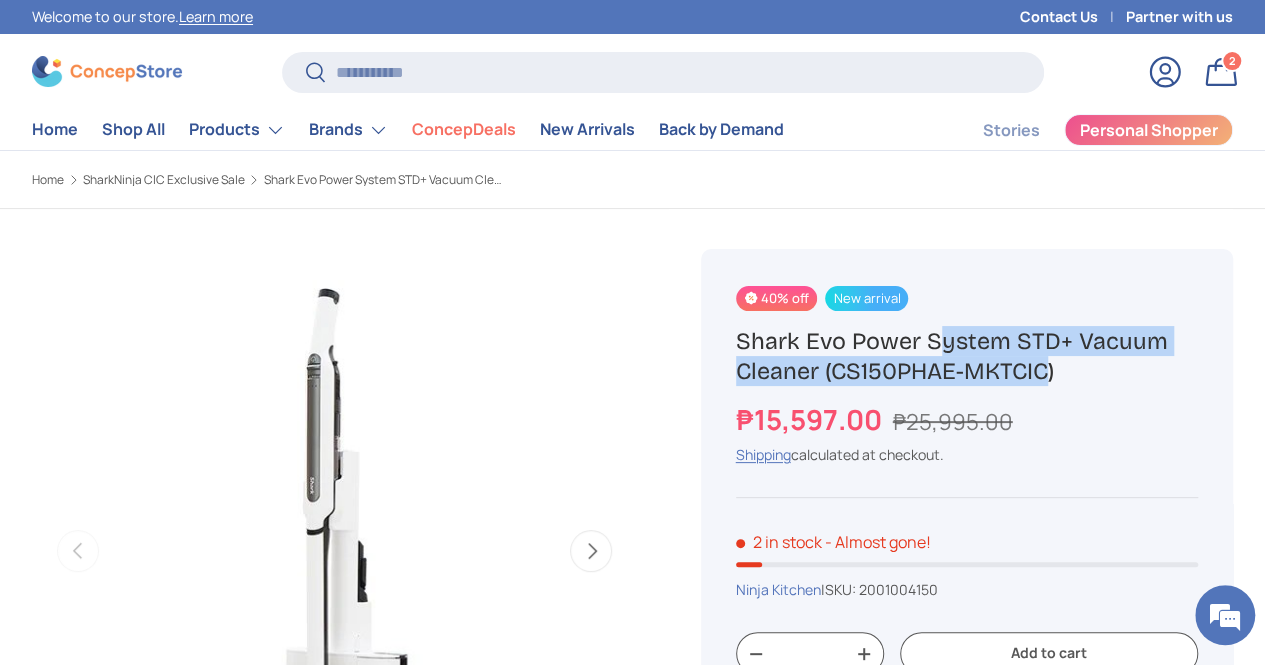 drag, startPoint x: 746, startPoint y: 349, endPoint x: 930, endPoint y: 370, distance: 185.19449 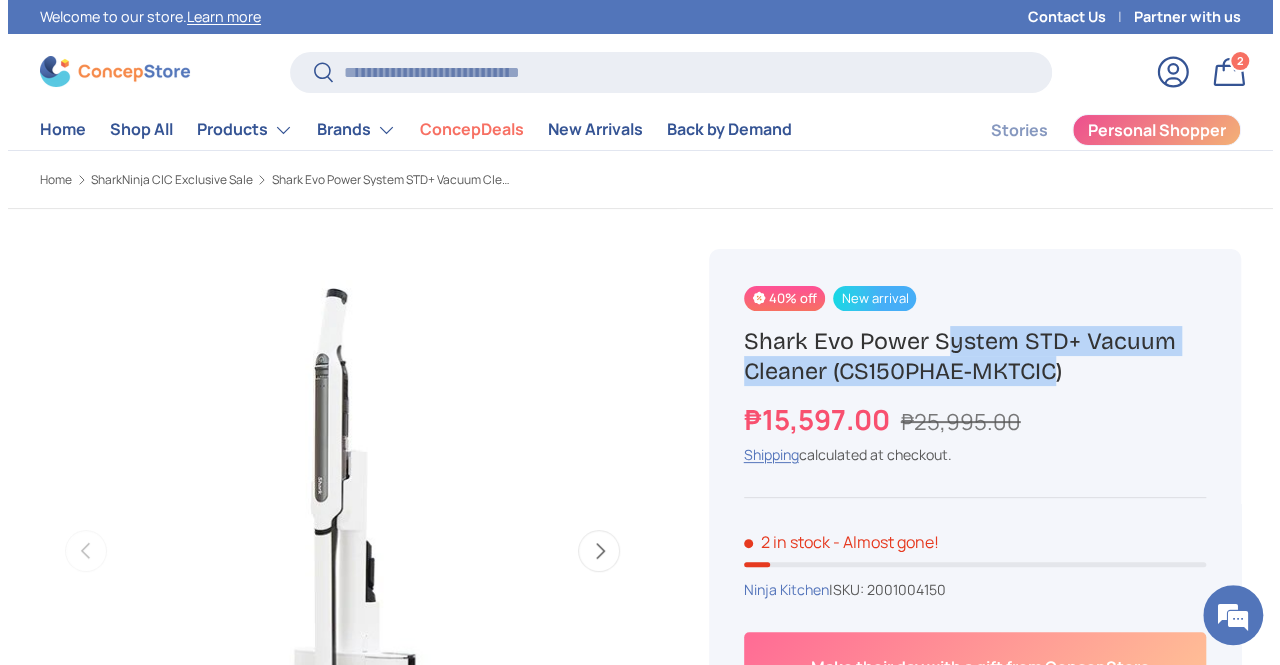 scroll, scrollTop: 0, scrollLeft: 0, axis: both 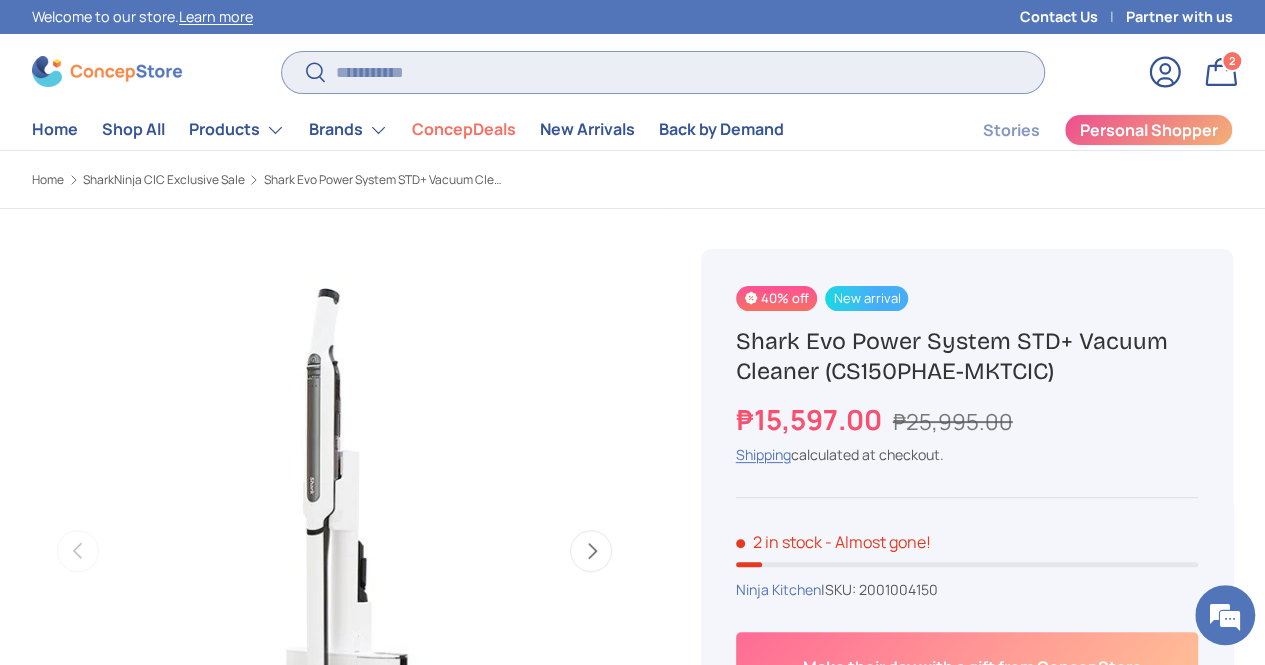 click on "Search" at bounding box center (663, 72) 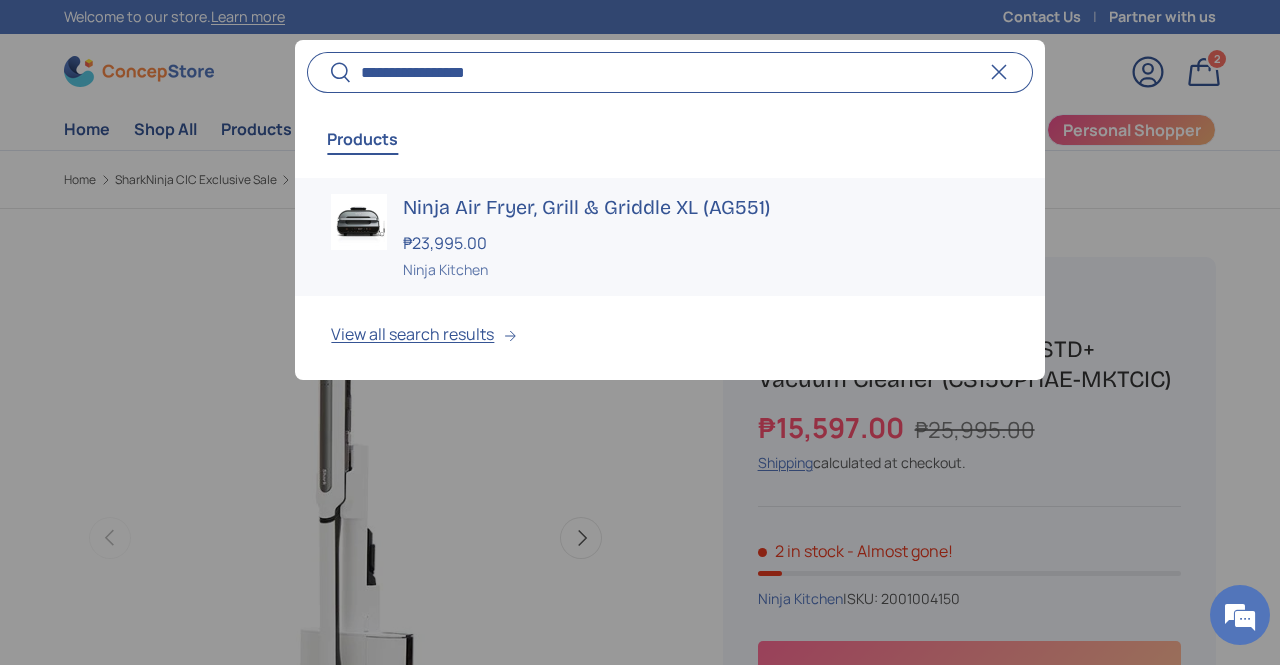 type on "**********" 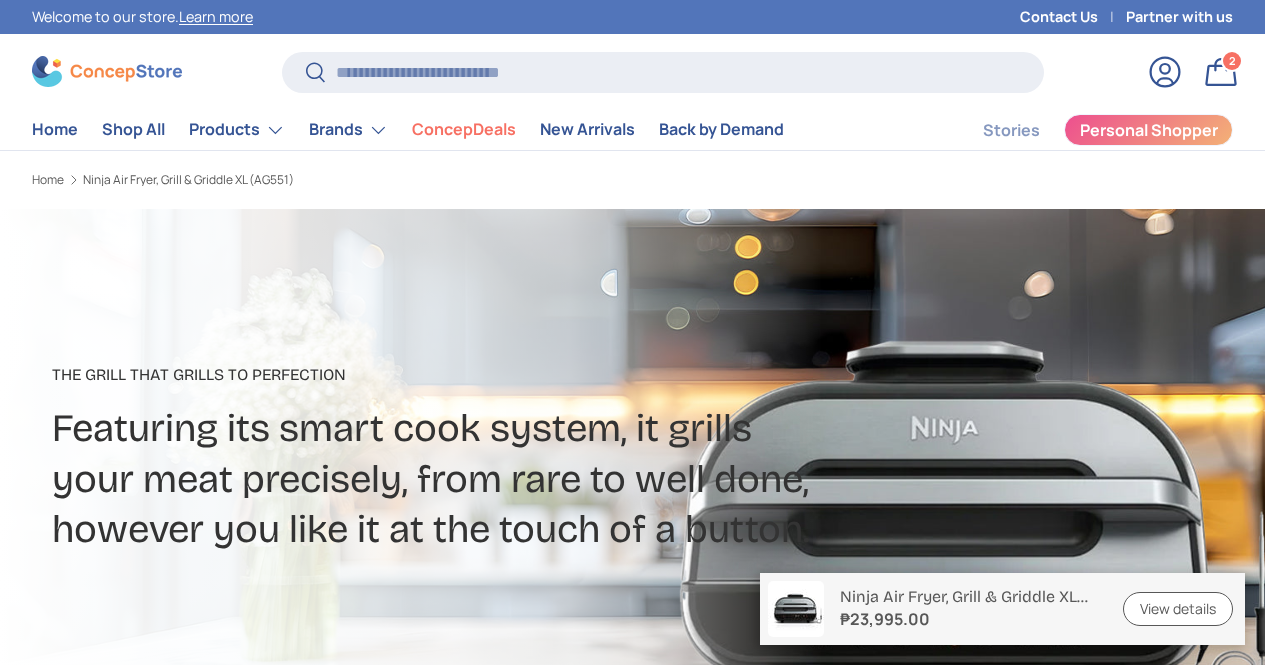 scroll, scrollTop: 378, scrollLeft: 0, axis: vertical 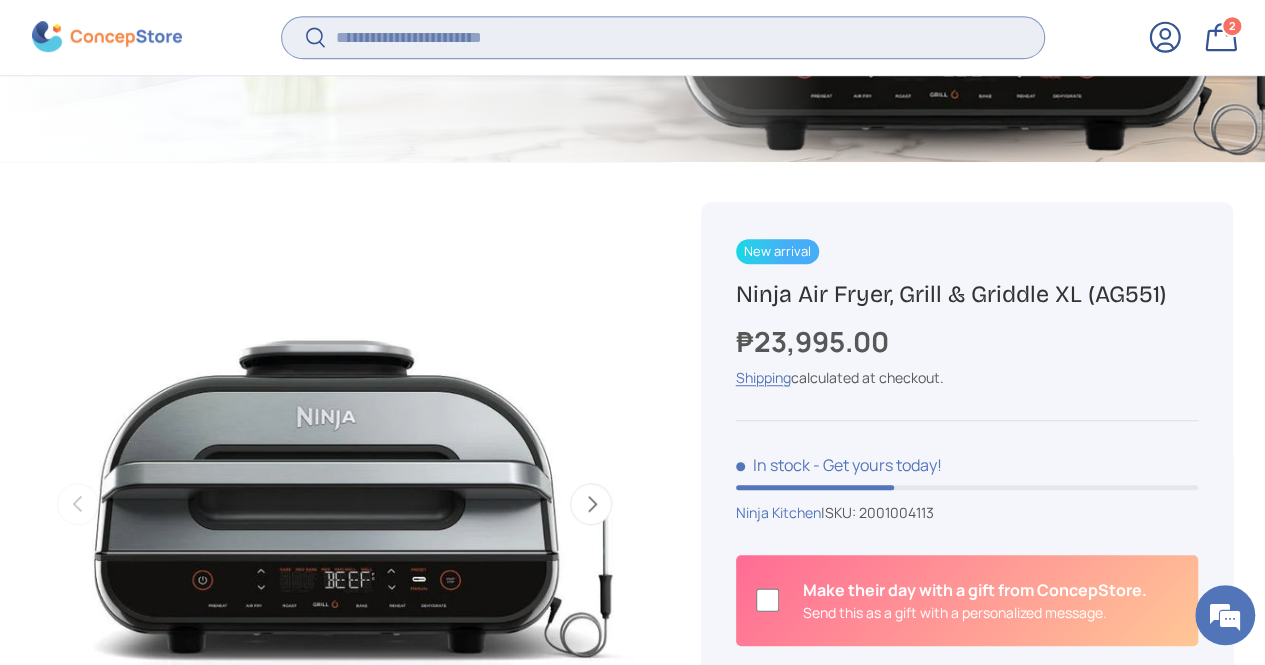 click on "Search" at bounding box center (663, 37) 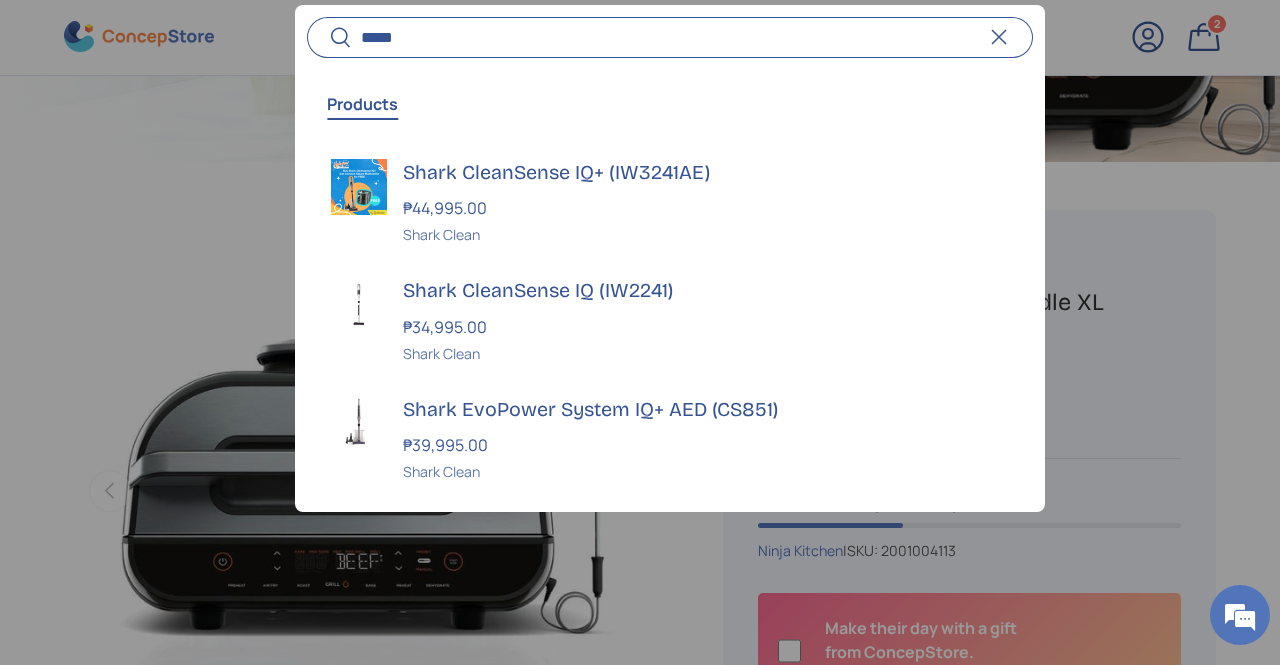 type on "****" 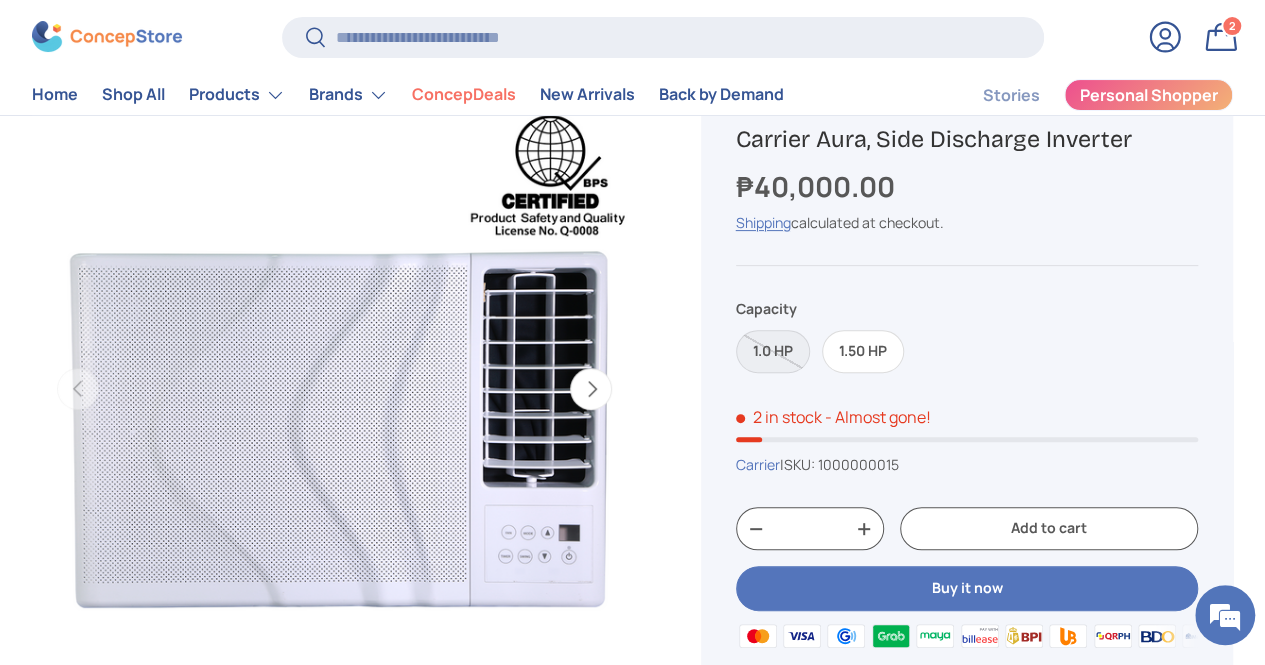 scroll, scrollTop: 162, scrollLeft: 0, axis: vertical 